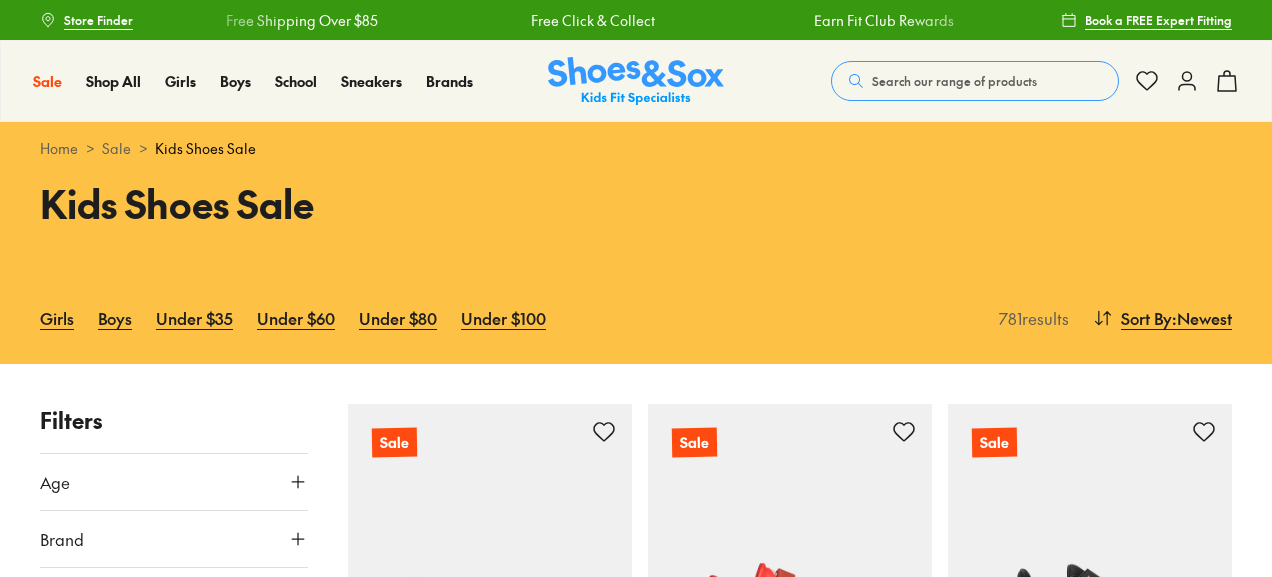scroll, scrollTop: 0, scrollLeft: 0, axis: both 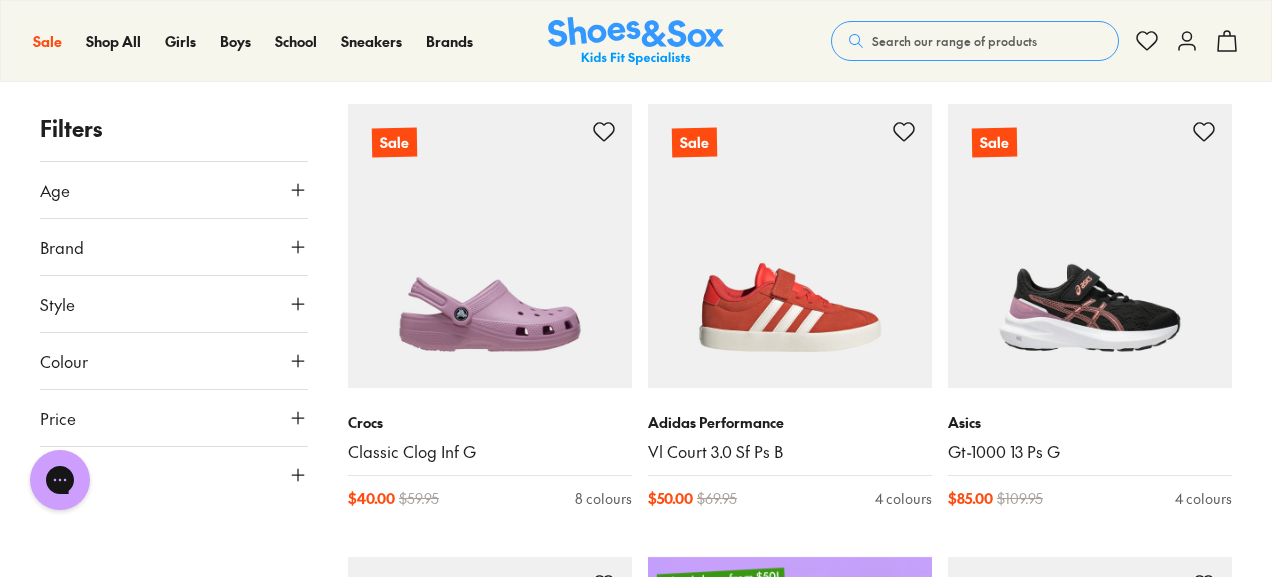 click on "Age" at bounding box center (174, 190) 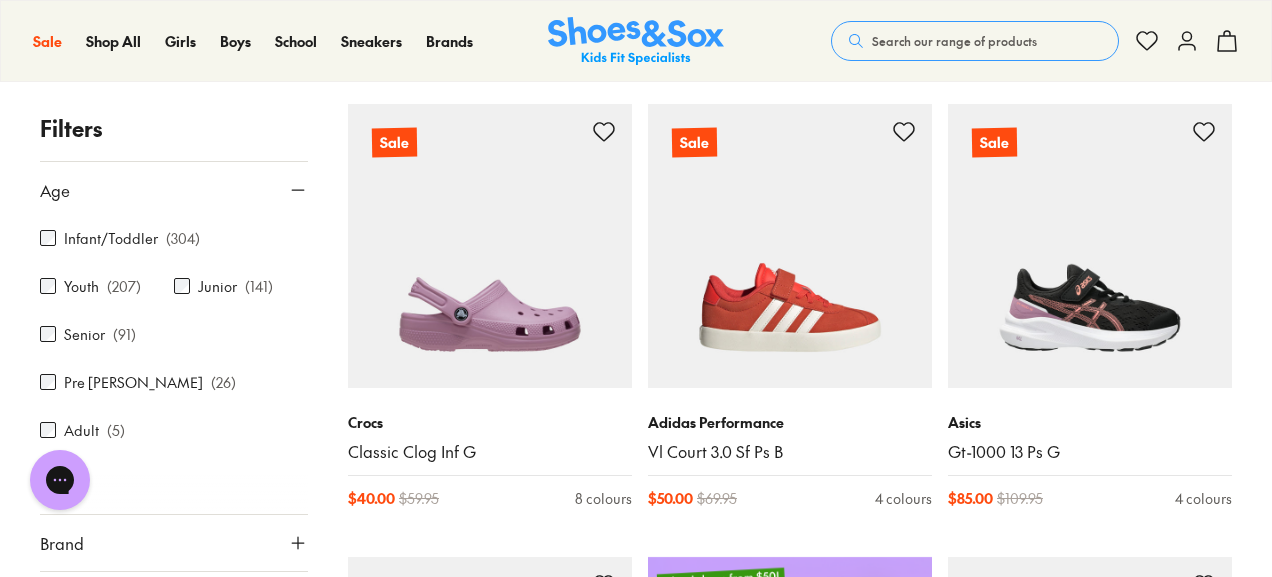 click on "Age" at bounding box center [174, 190] 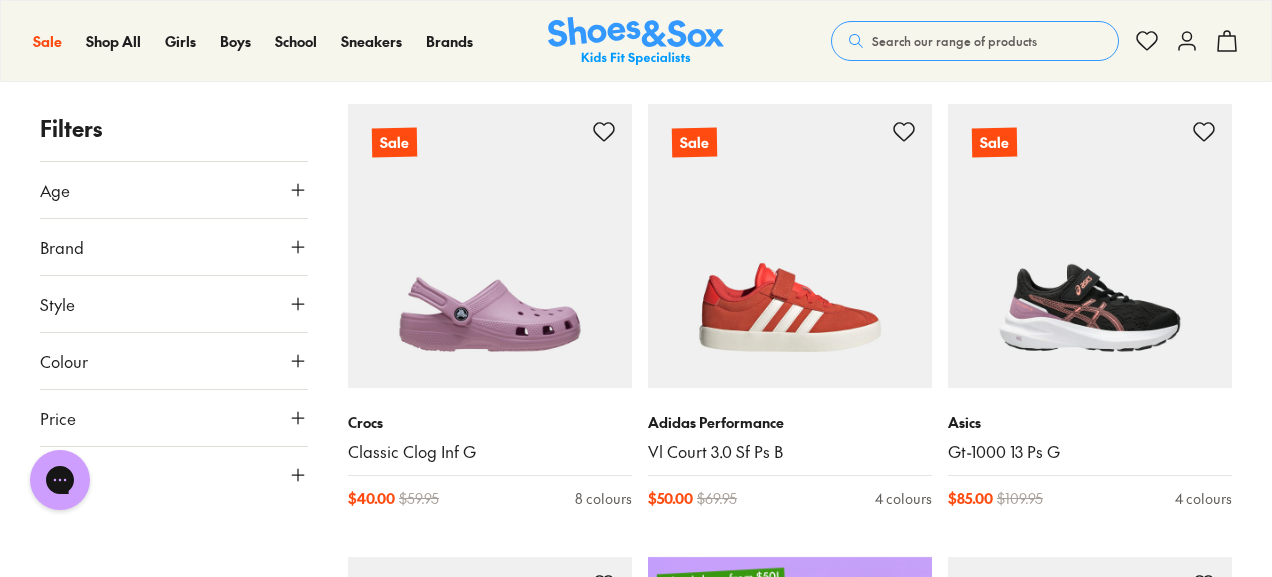 click on "Brand" at bounding box center (174, 247) 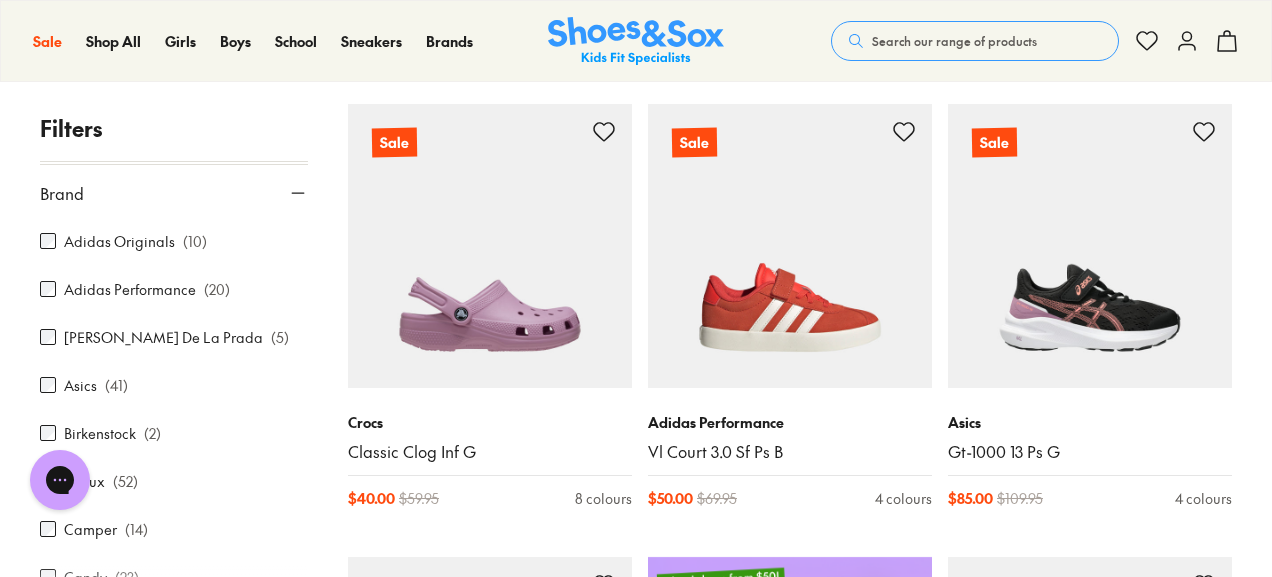 scroll, scrollTop: 100, scrollLeft: 0, axis: vertical 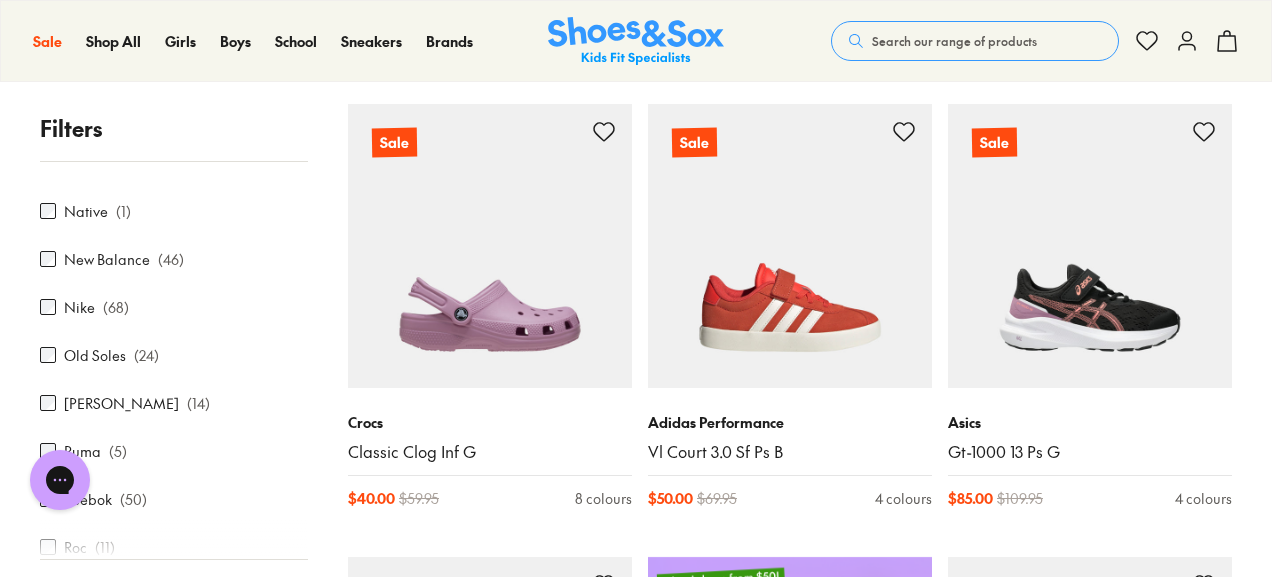 click on "Nike" at bounding box center (79, 307) 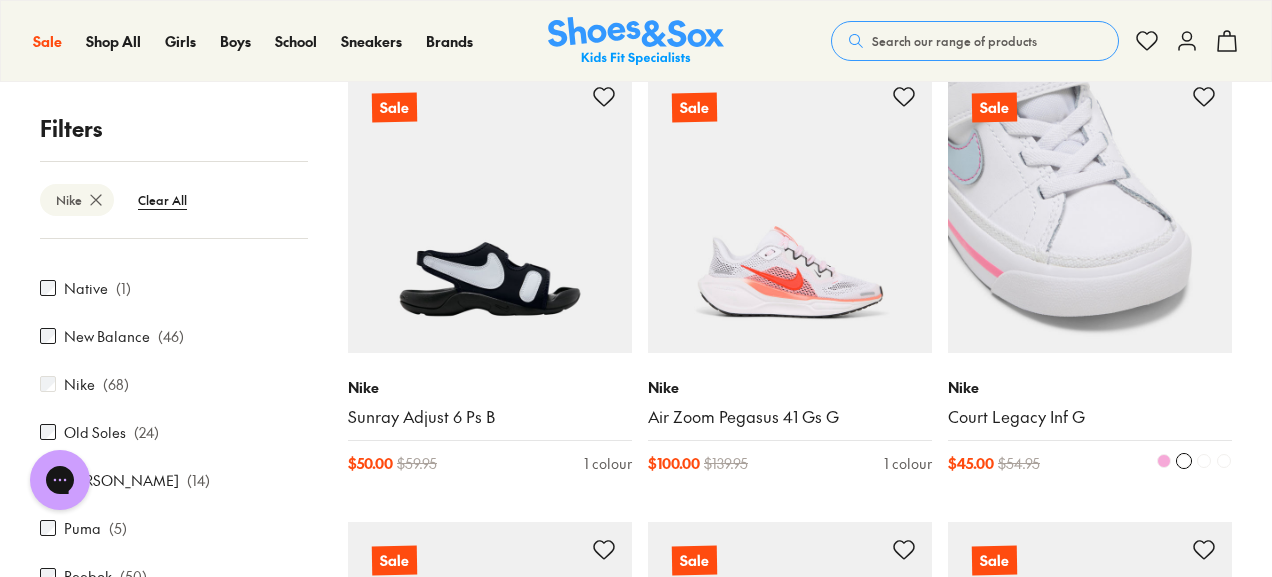 scroll, scrollTop: 2700, scrollLeft: 0, axis: vertical 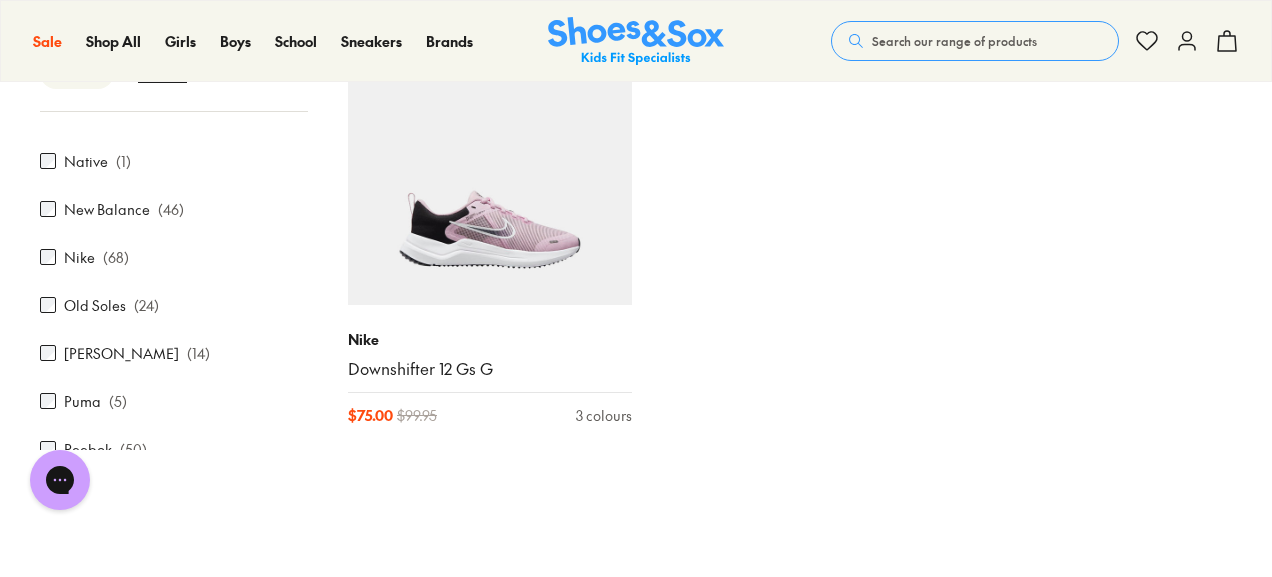 click on "( 50 )" at bounding box center (133, 449) 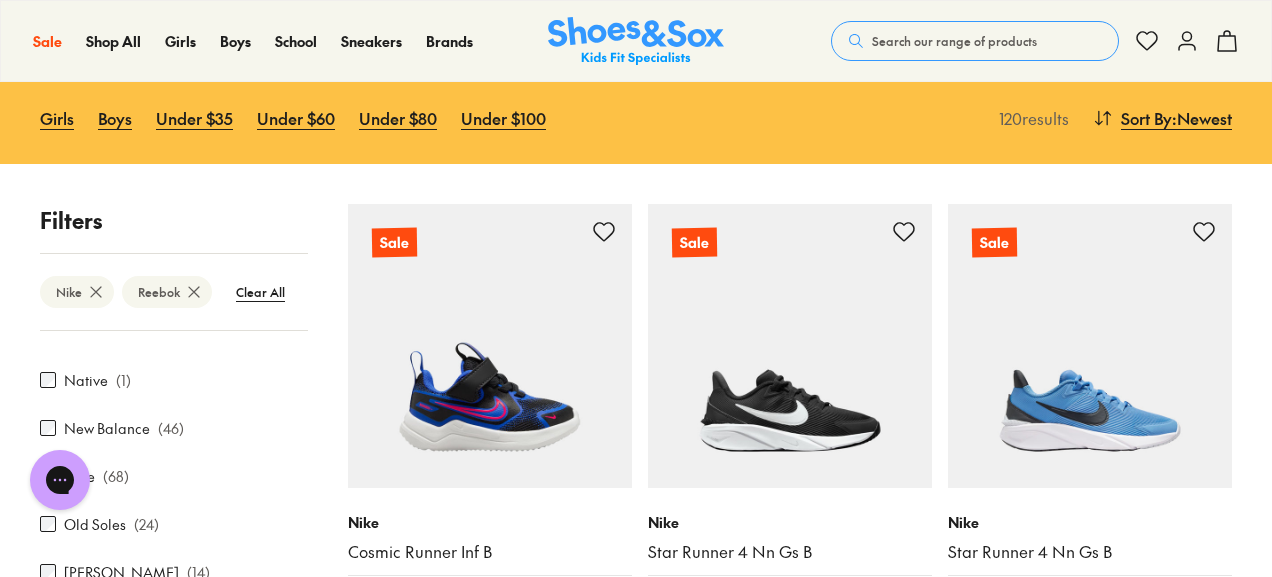 scroll, scrollTop: 300, scrollLeft: 0, axis: vertical 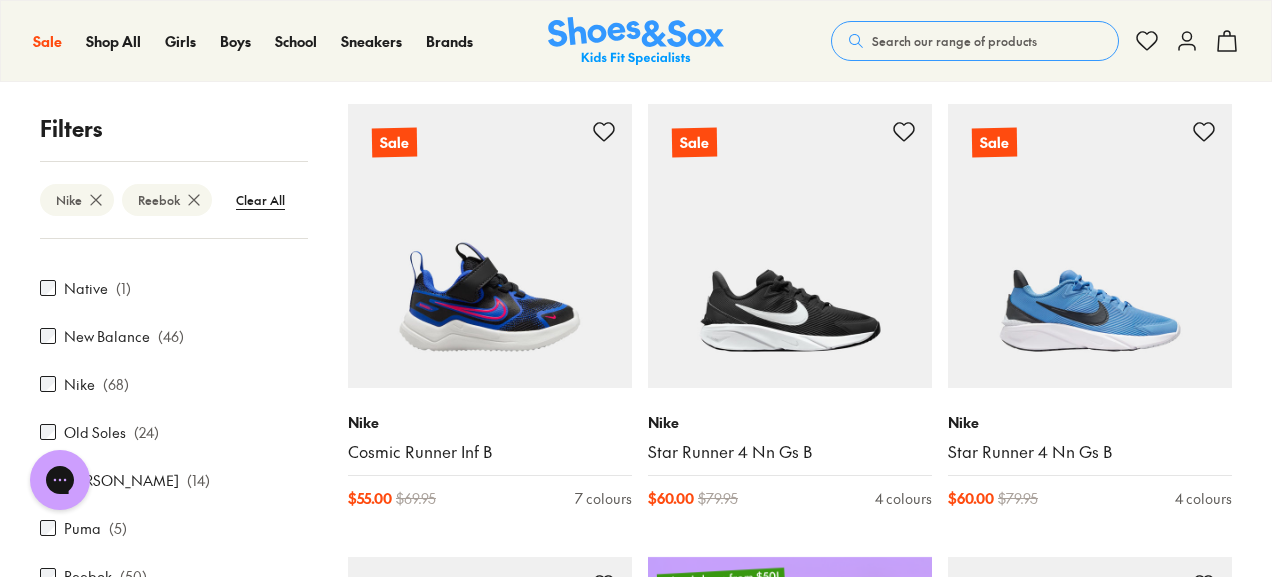 click on "Nike ( 68 )" at bounding box center (174, 384) 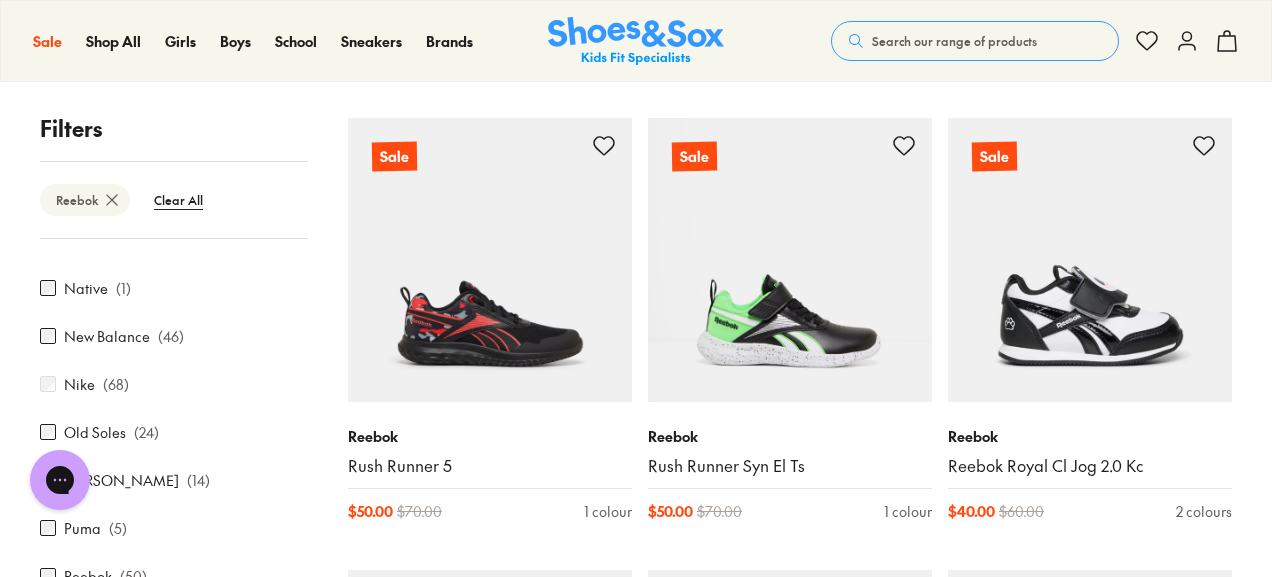 scroll, scrollTop: 2100, scrollLeft: 0, axis: vertical 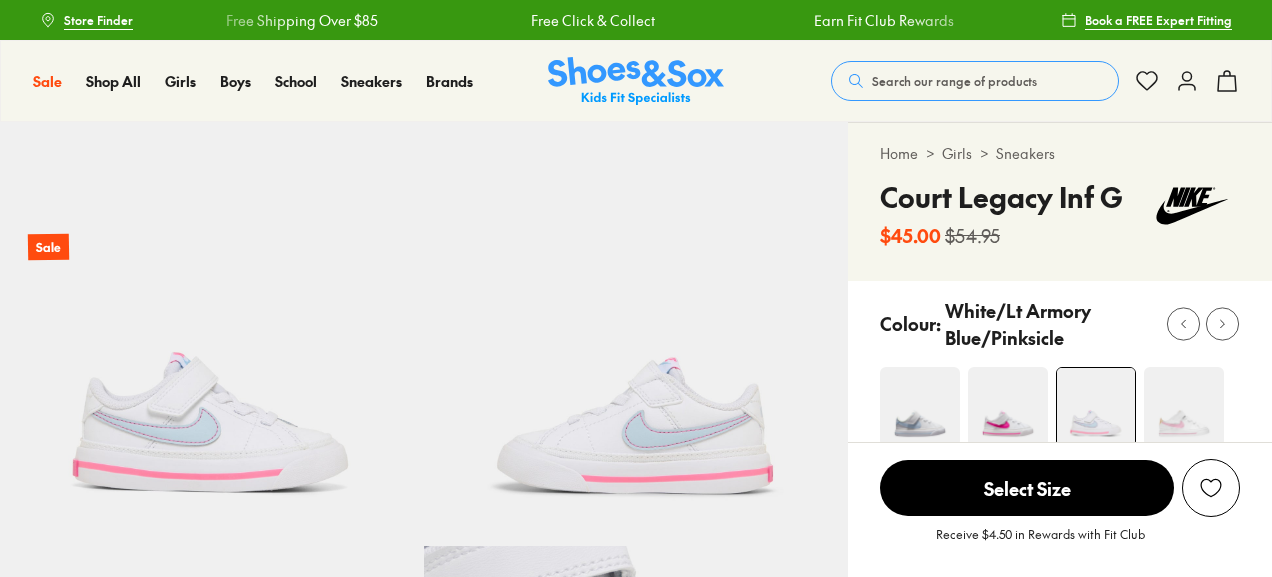 select on "*" 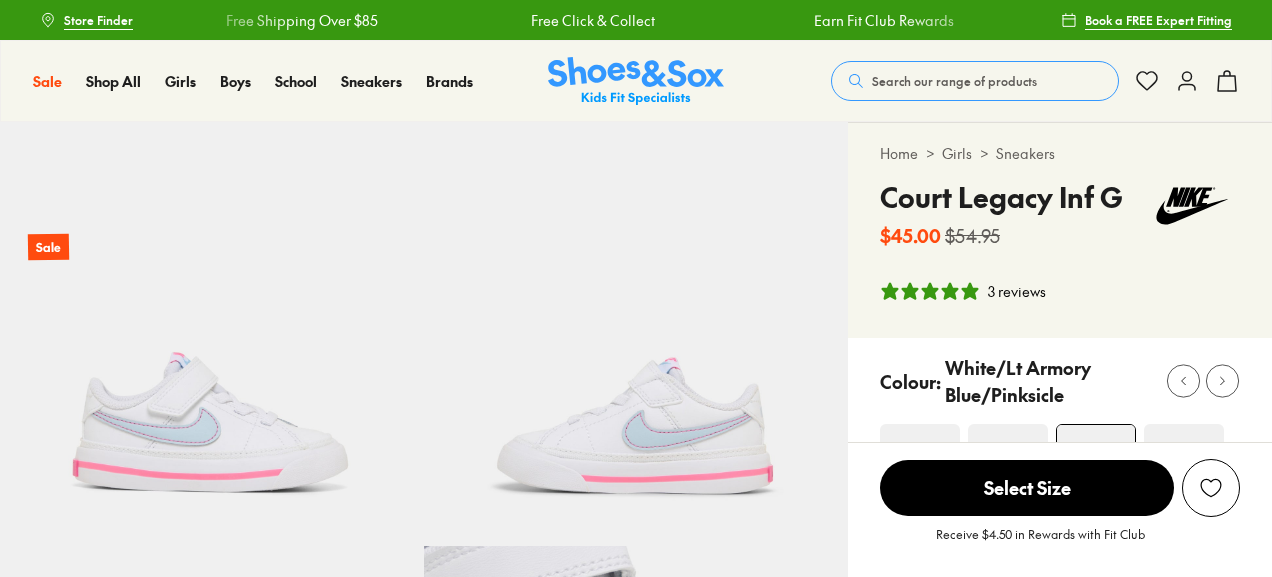 scroll, scrollTop: 0, scrollLeft: 0, axis: both 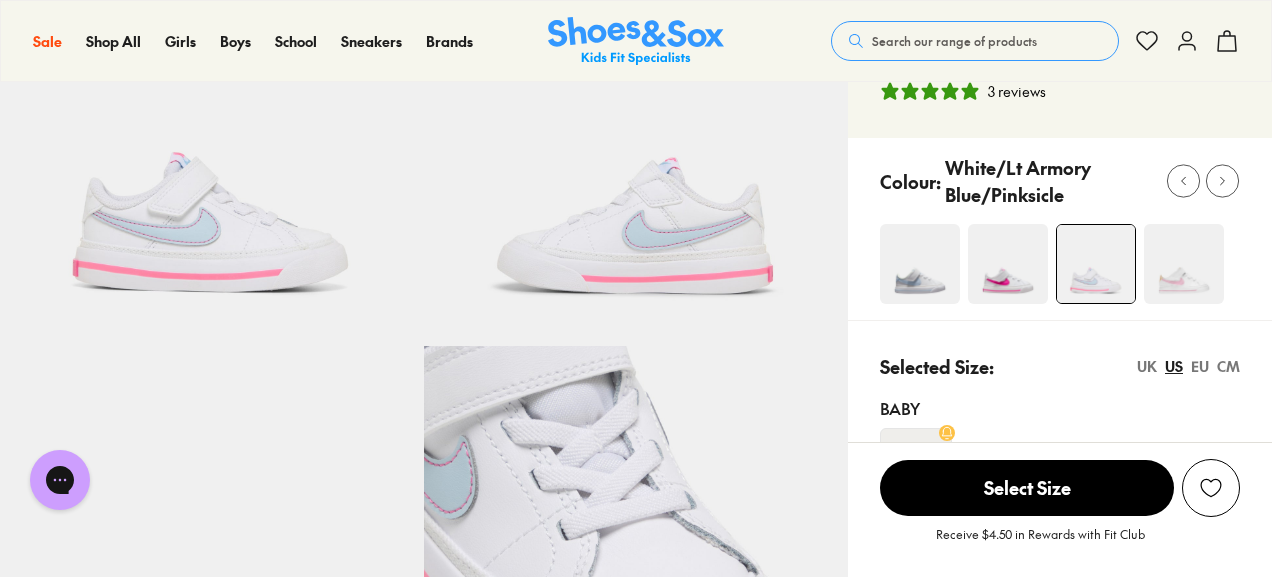 click at bounding box center [1008, 264] 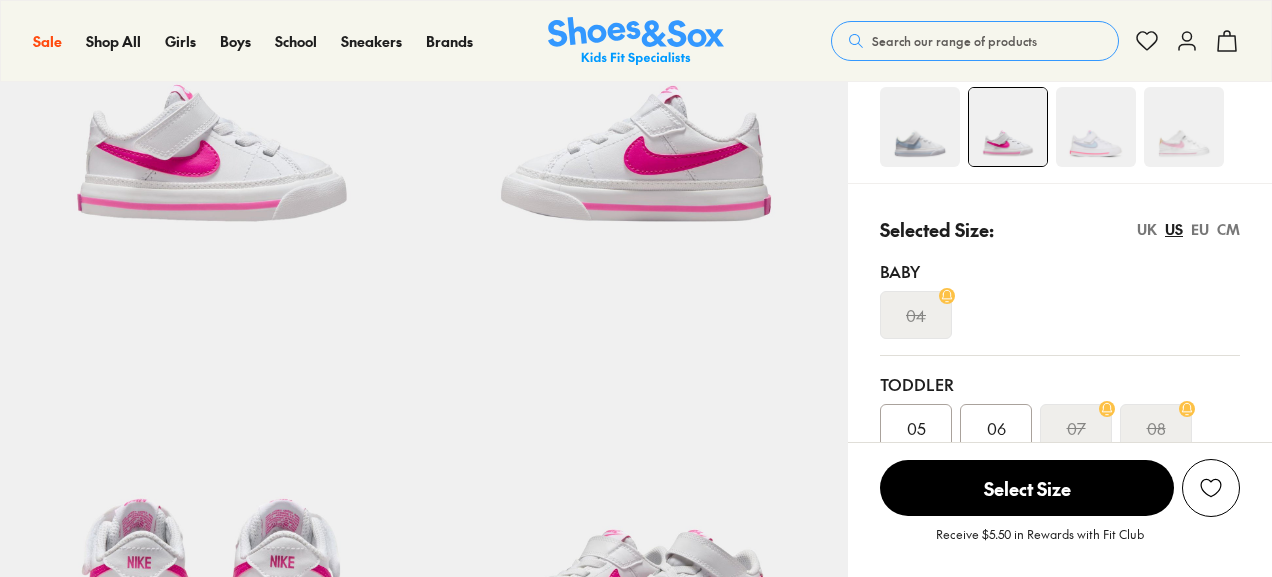 scroll, scrollTop: 300, scrollLeft: 0, axis: vertical 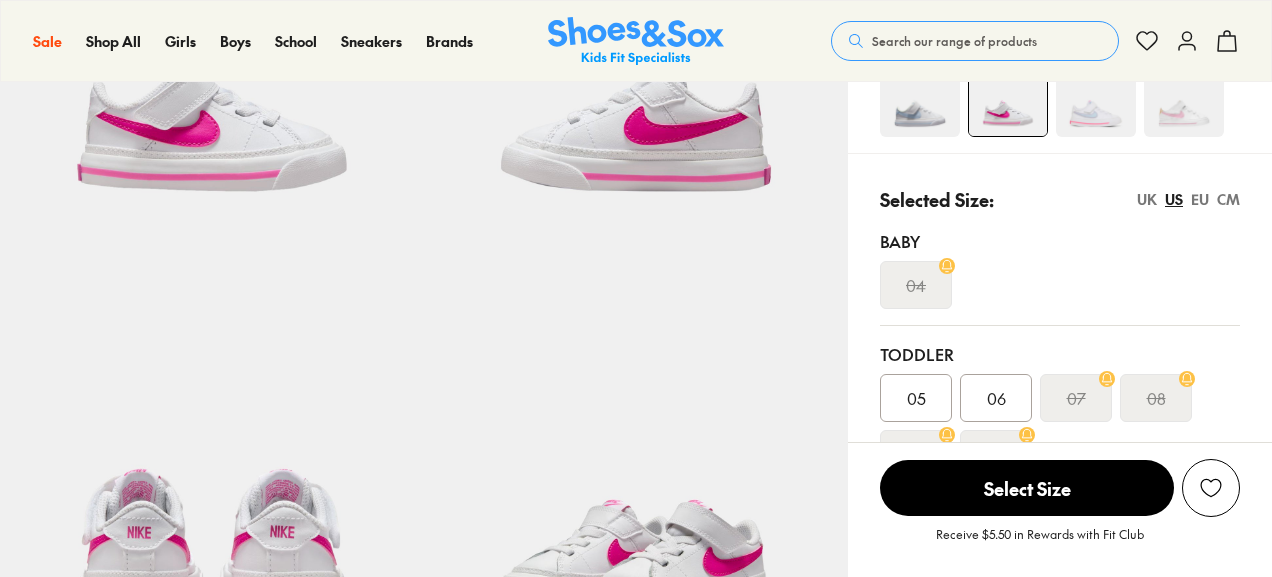 select on "*" 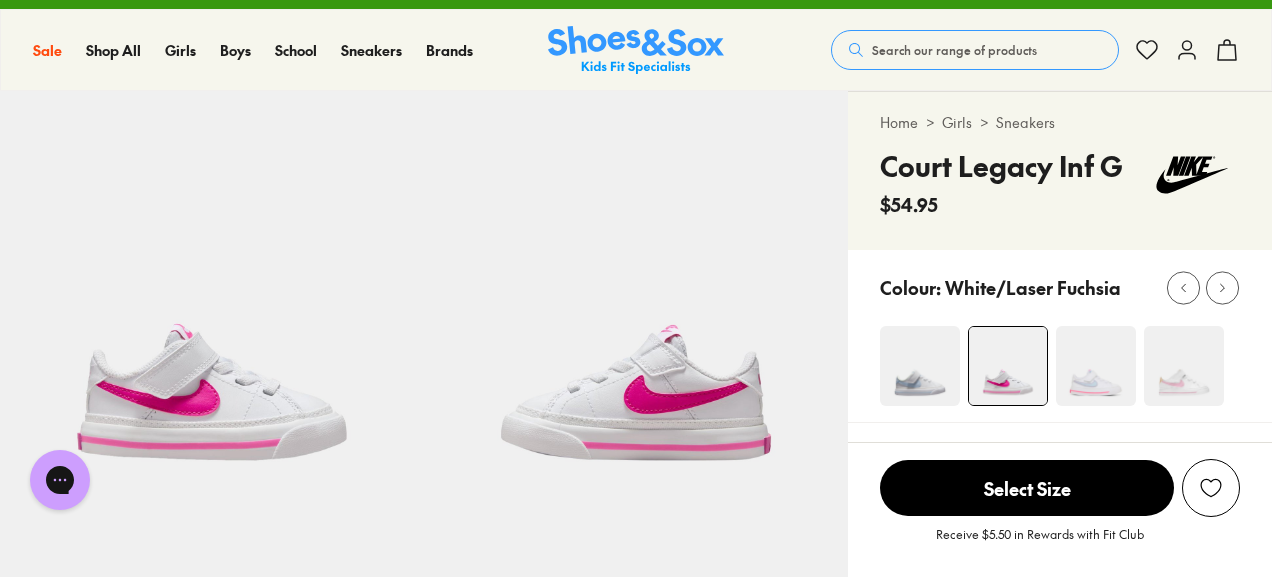scroll, scrollTop: 0, scrollLeft: 0, axis: both 